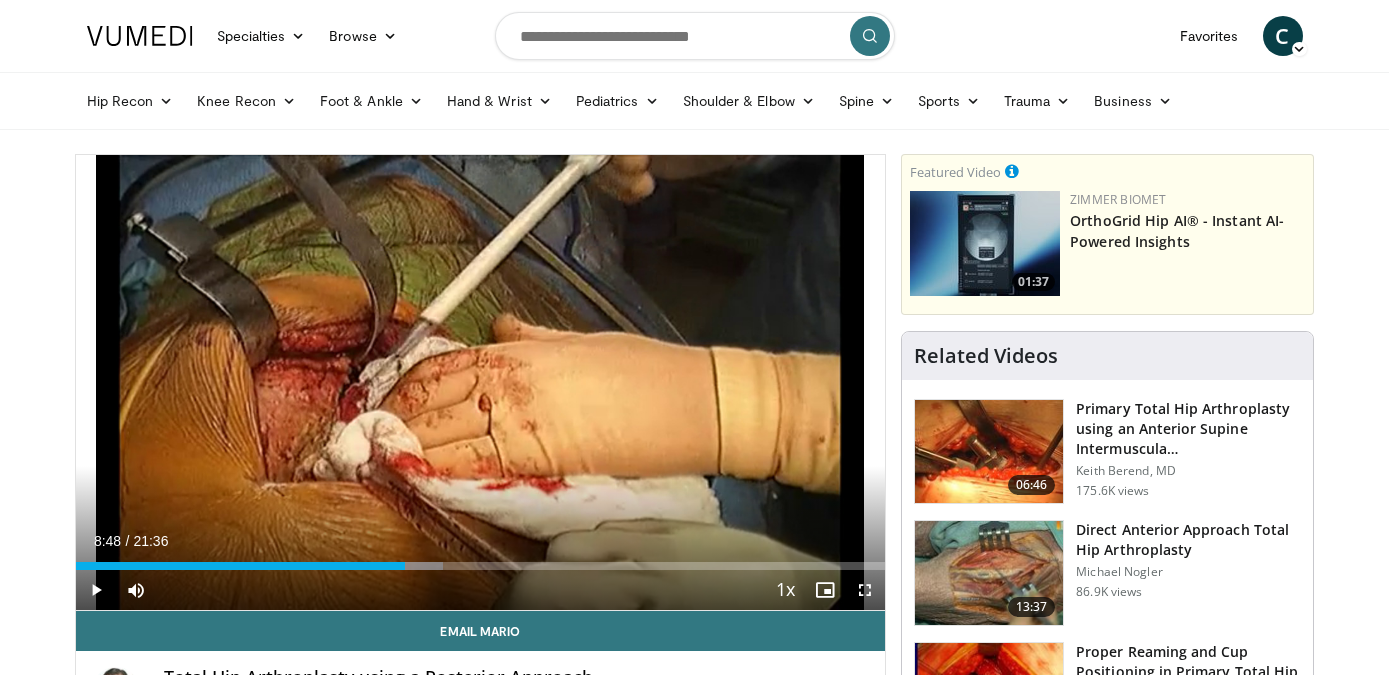 scroll, scrollTop: 67, scrollLeft: 0, axis: vertical 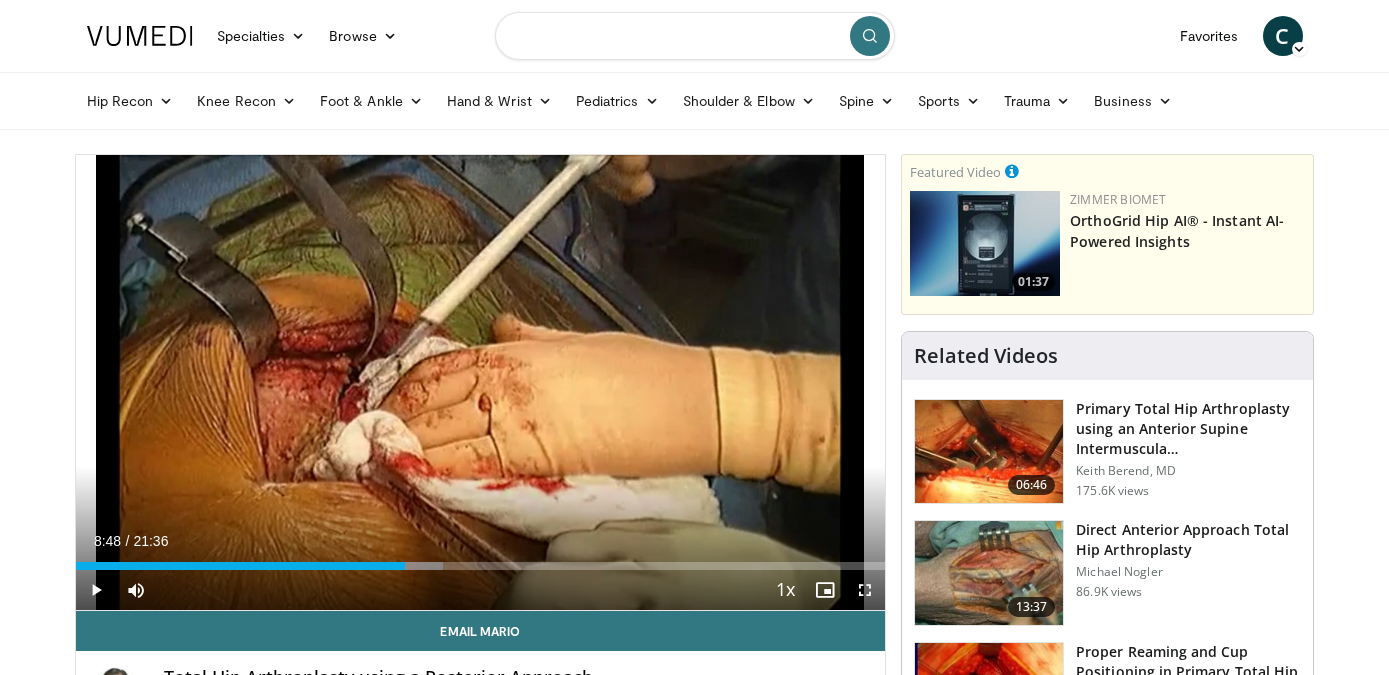 click at bounding box center [695, 36] 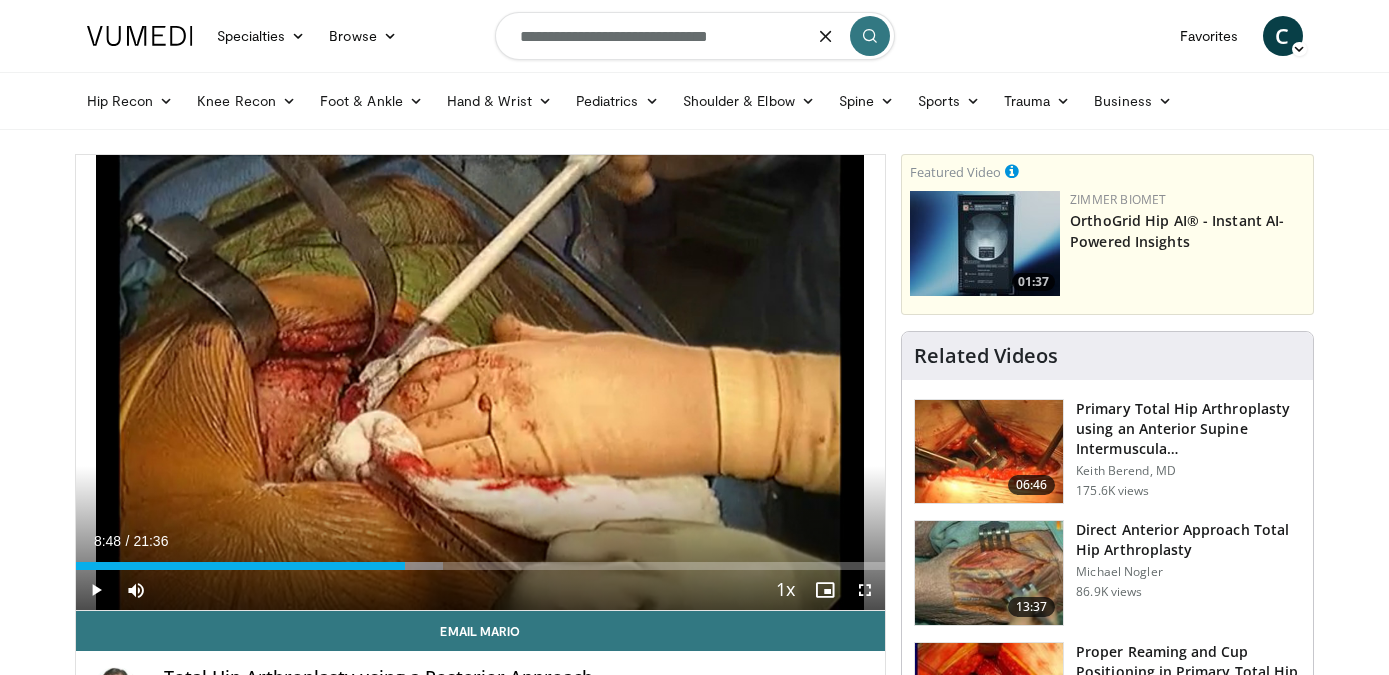 type on "**********" 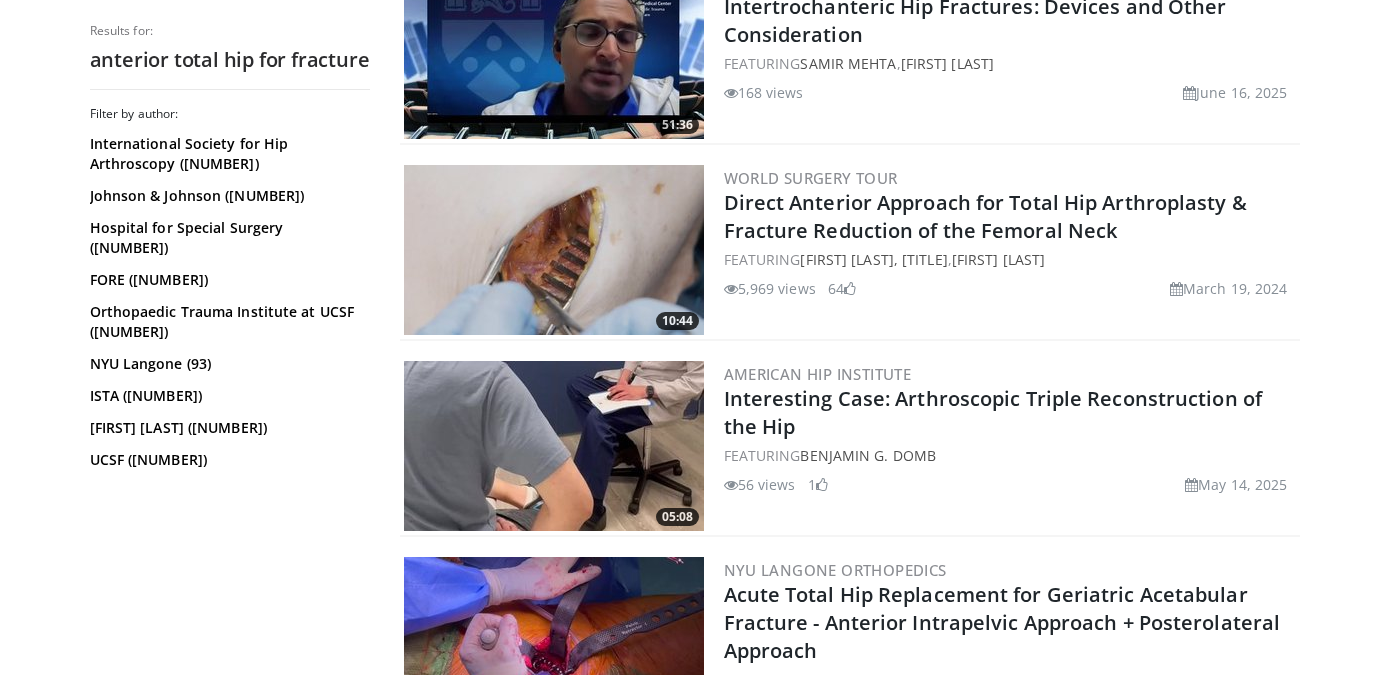 scroll, scrollTop: 3779, scrollLeft: 0, axis: vertical 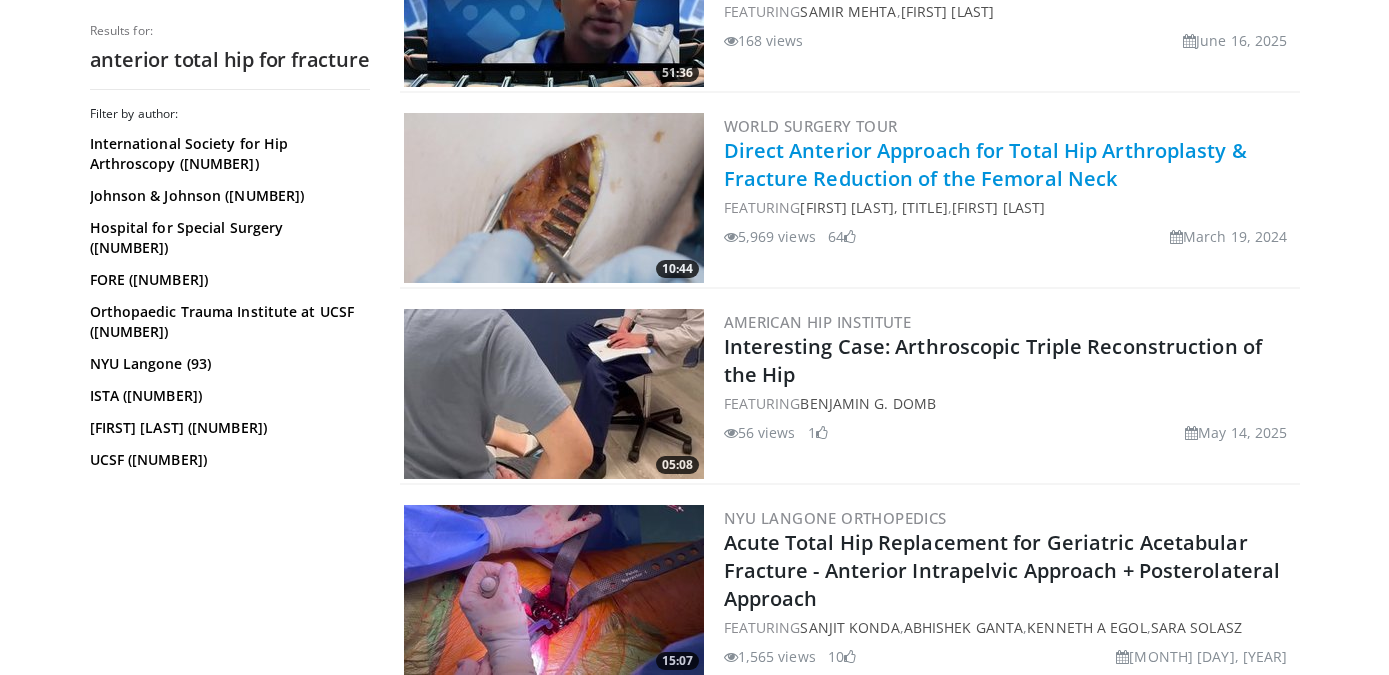 click on "Direct Anterior Approach for Total Hip Arthroplasty & Fracture Reduction of the Femoral Neck" at bounding box center (985, 164) 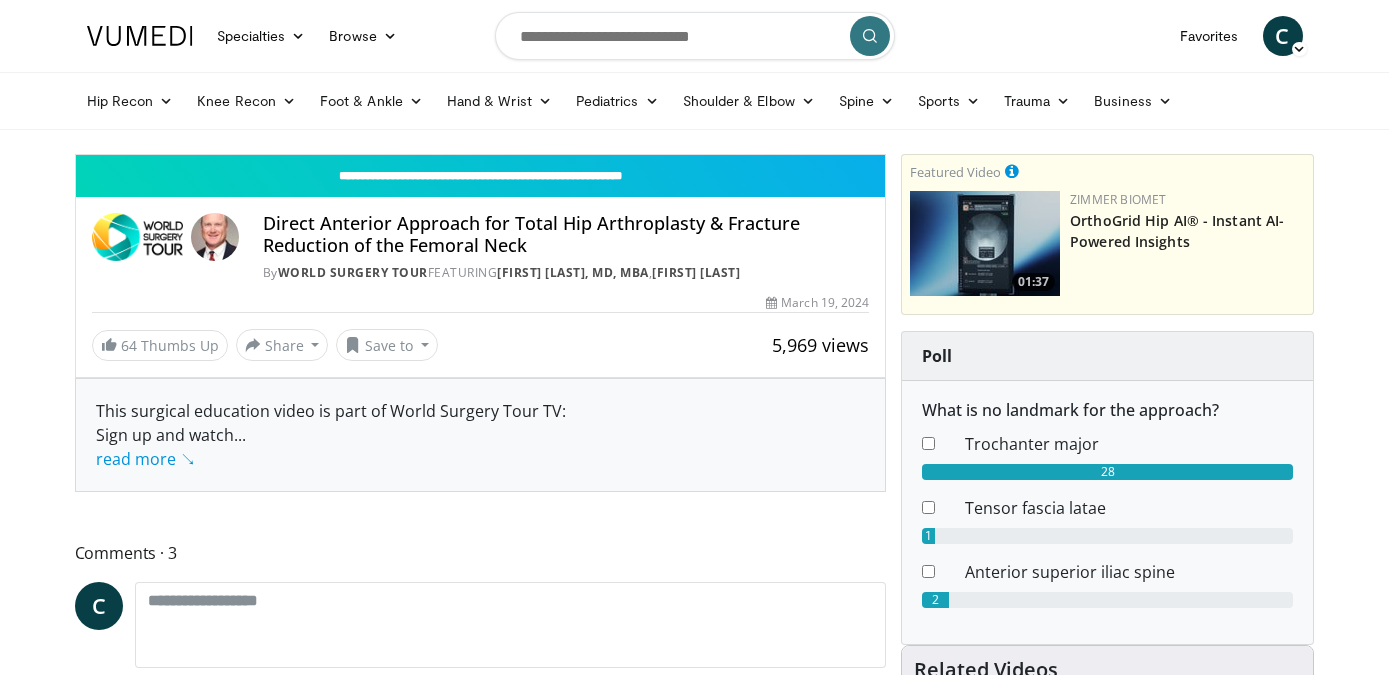 scroll, scrollTop: 0, scrollLeft: 0, axis: both 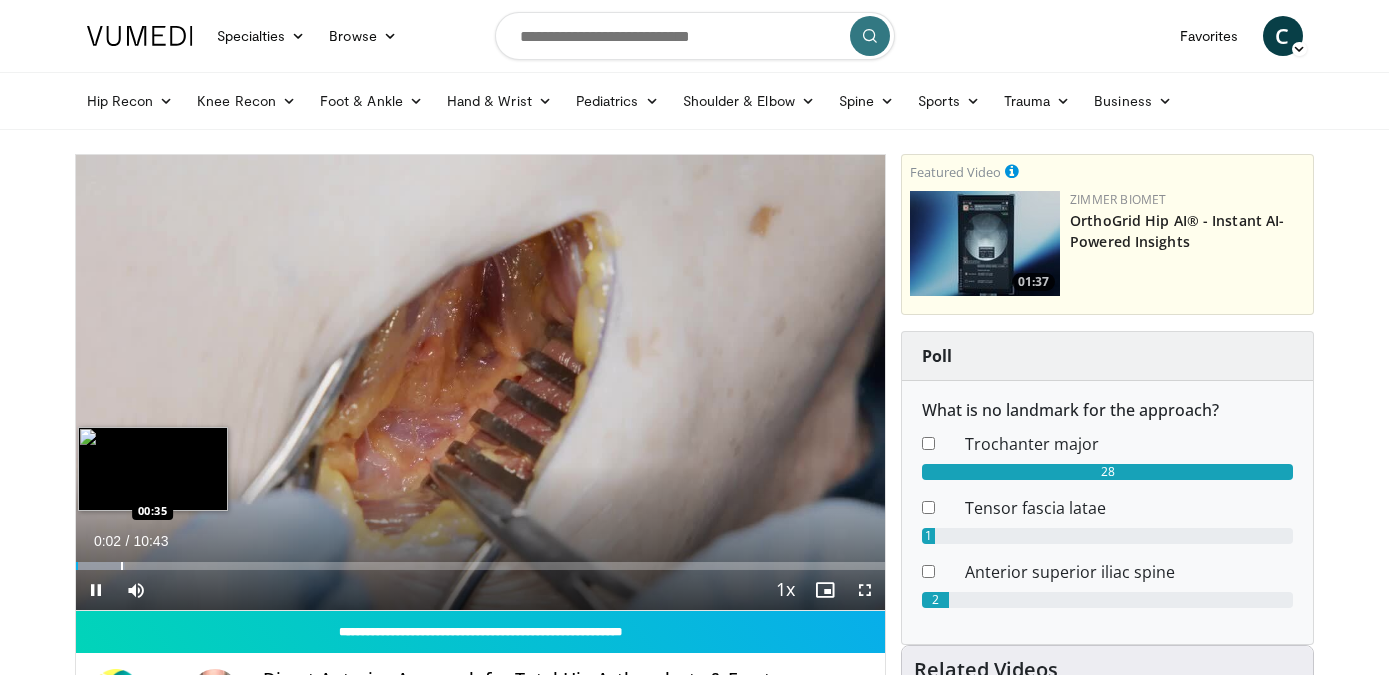 click at bounding box center (122, 566) 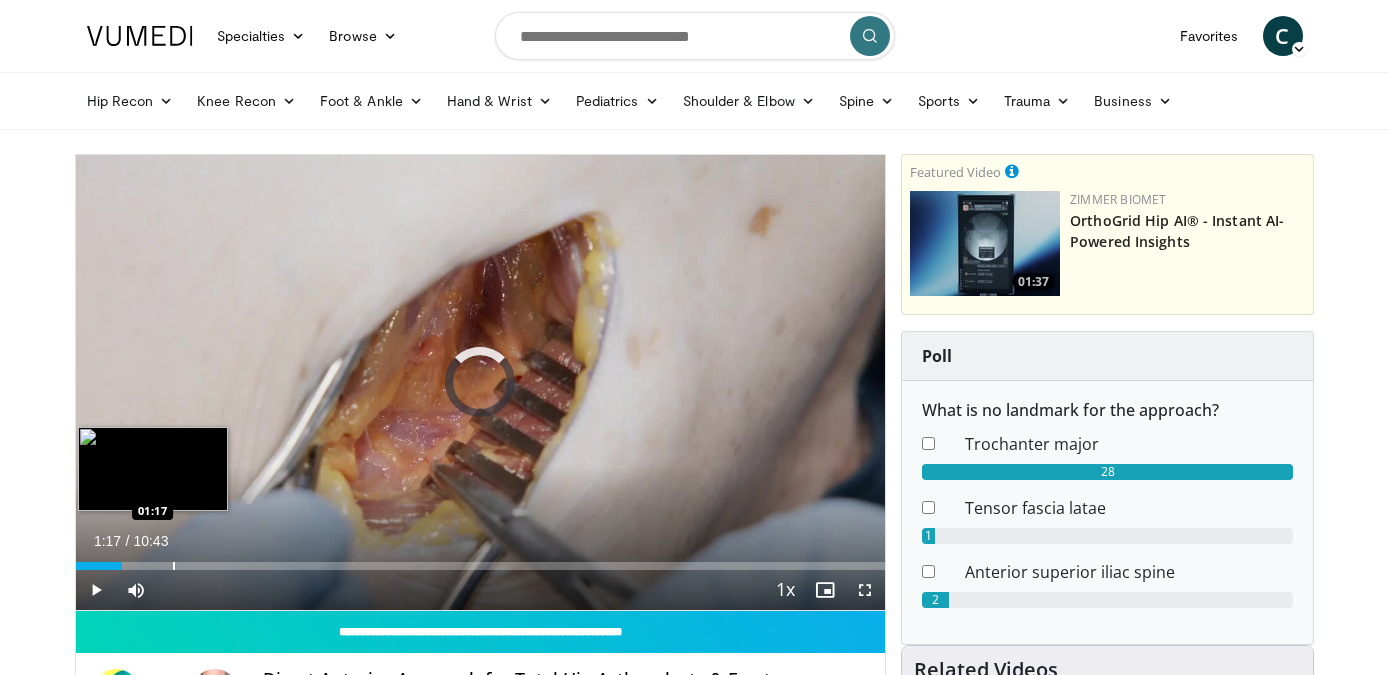 click at bounding box center [174, 566] 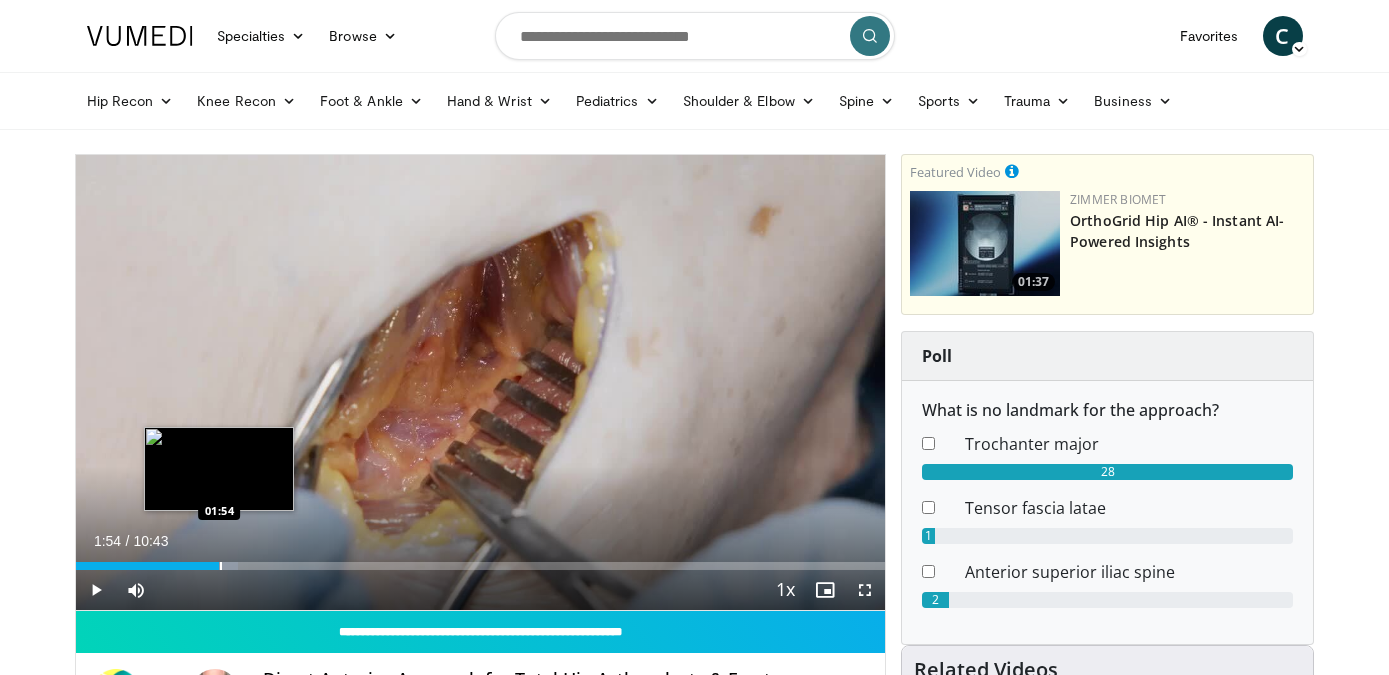 click at bounding box center (221, 566) 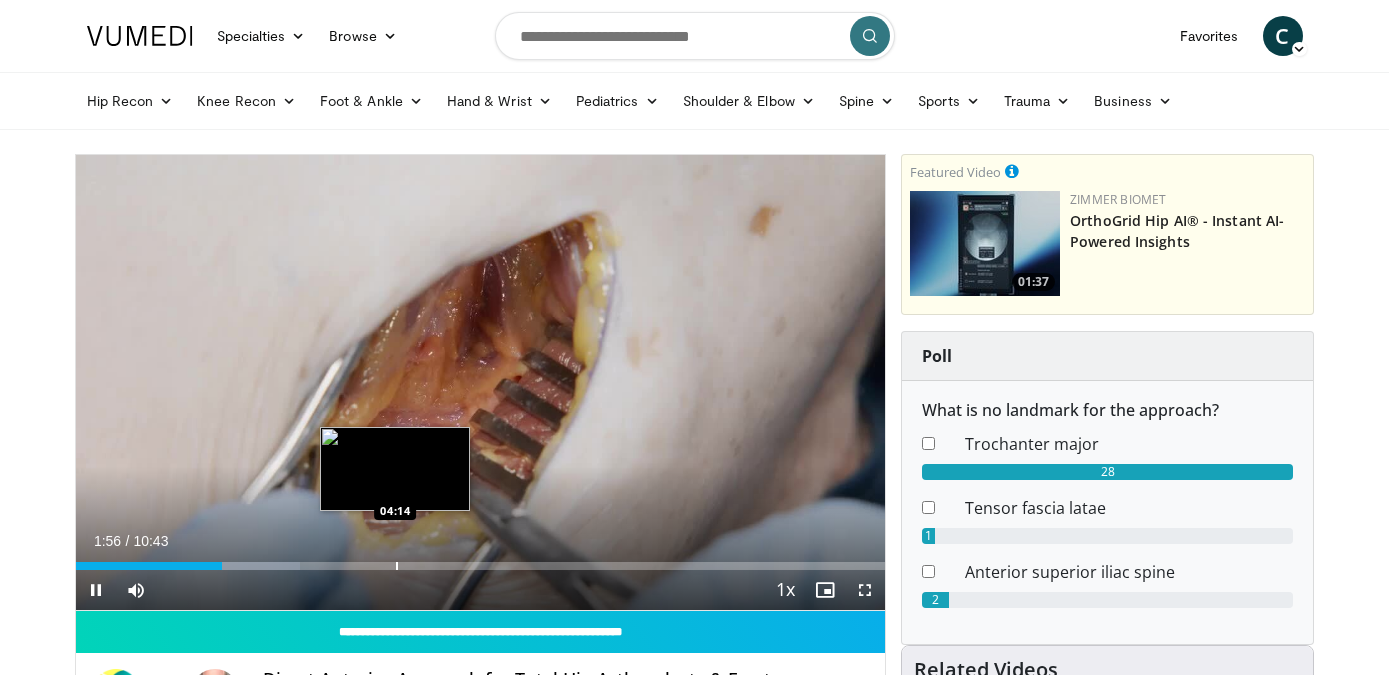 click on "Loaded :  27.73% 01:56 04:14" at bounding box center [481, 560] 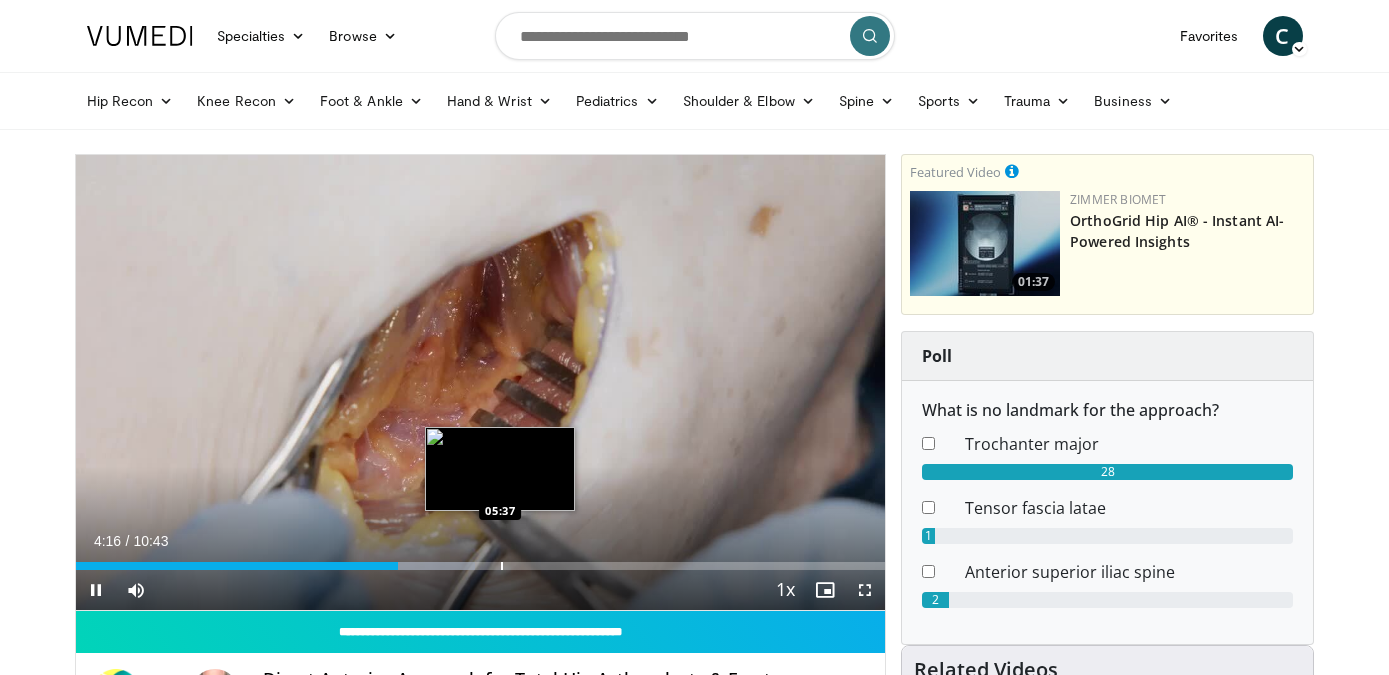 click at bounding box center [502, 566] 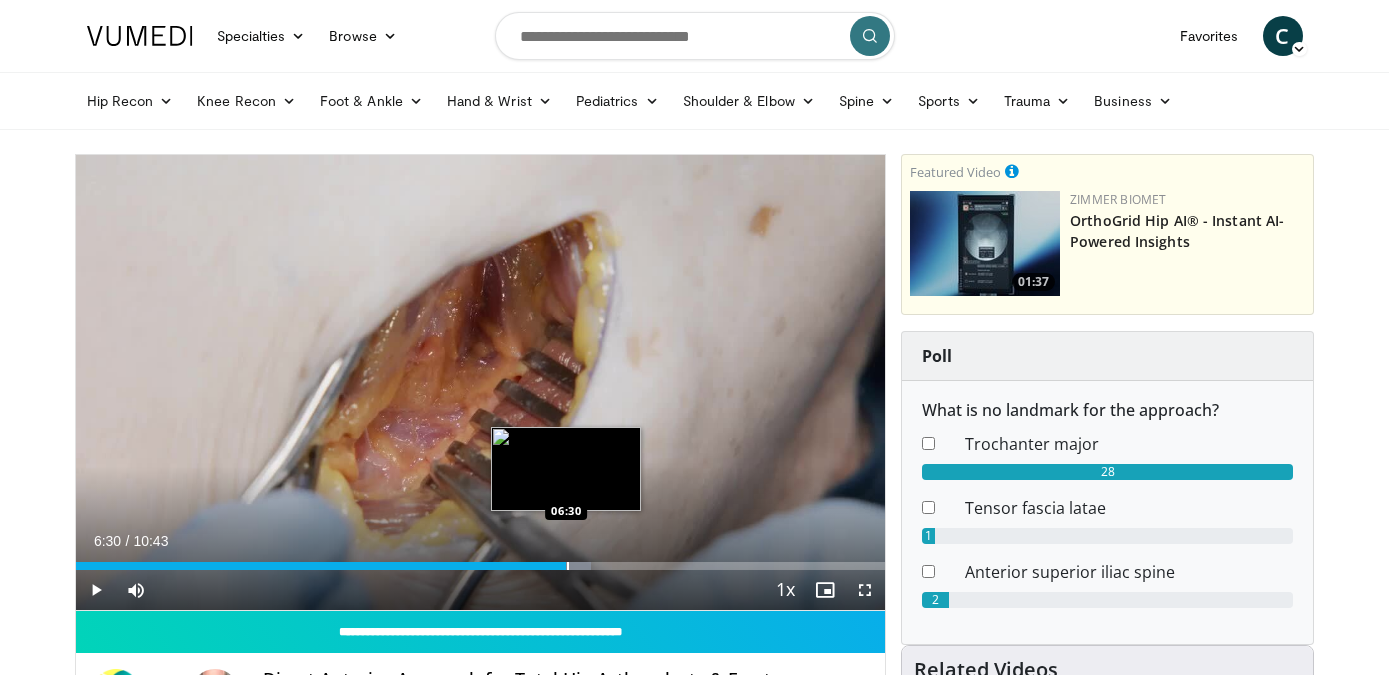 click at bounding box center (568, 566) 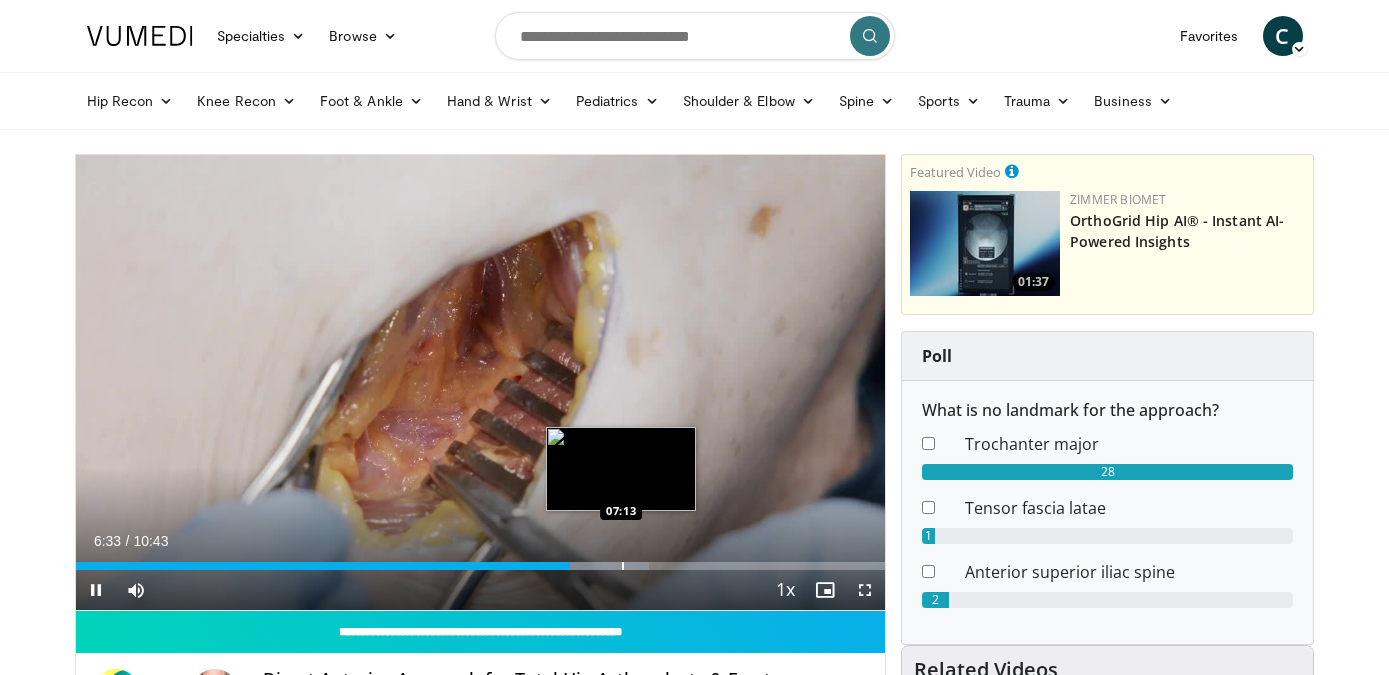 click on "Loaded :  70.88% 06:33 07:13" at bounding box center [481, 560] 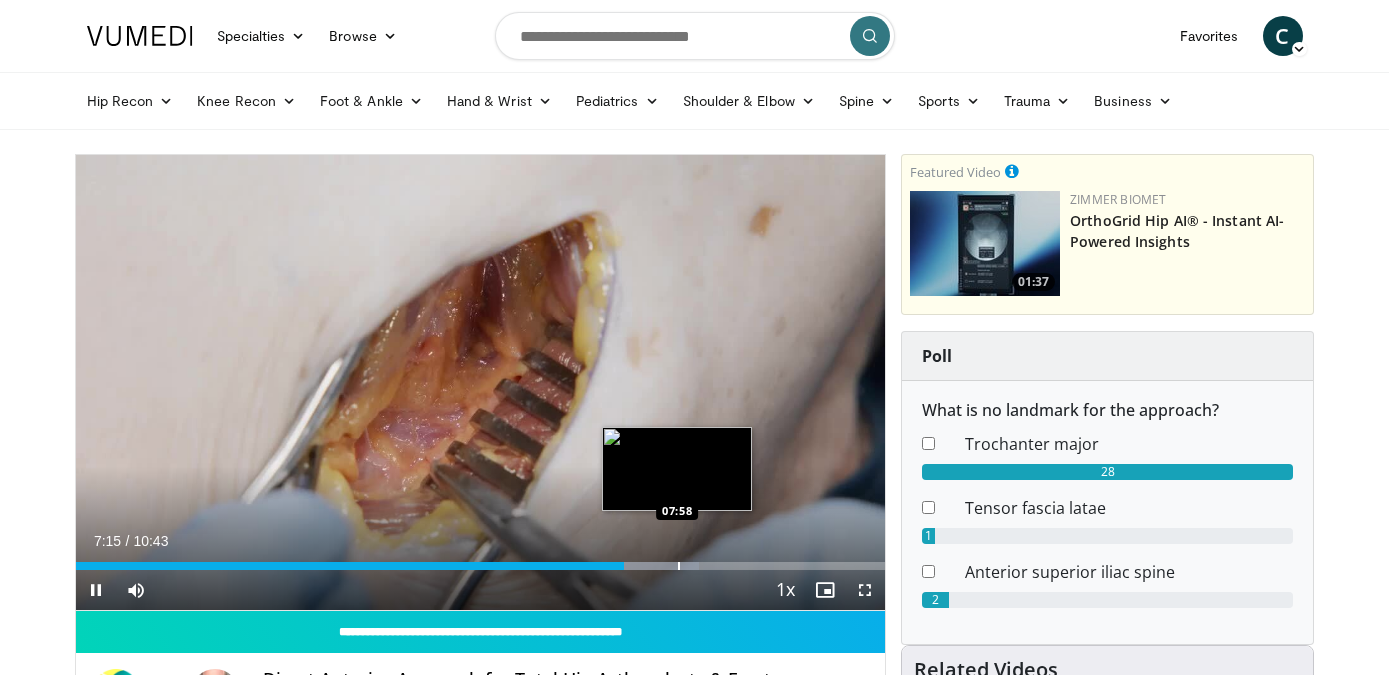 click on "Loaded :  77.04% 07:16 07:58" at bounding box center (481, 560) 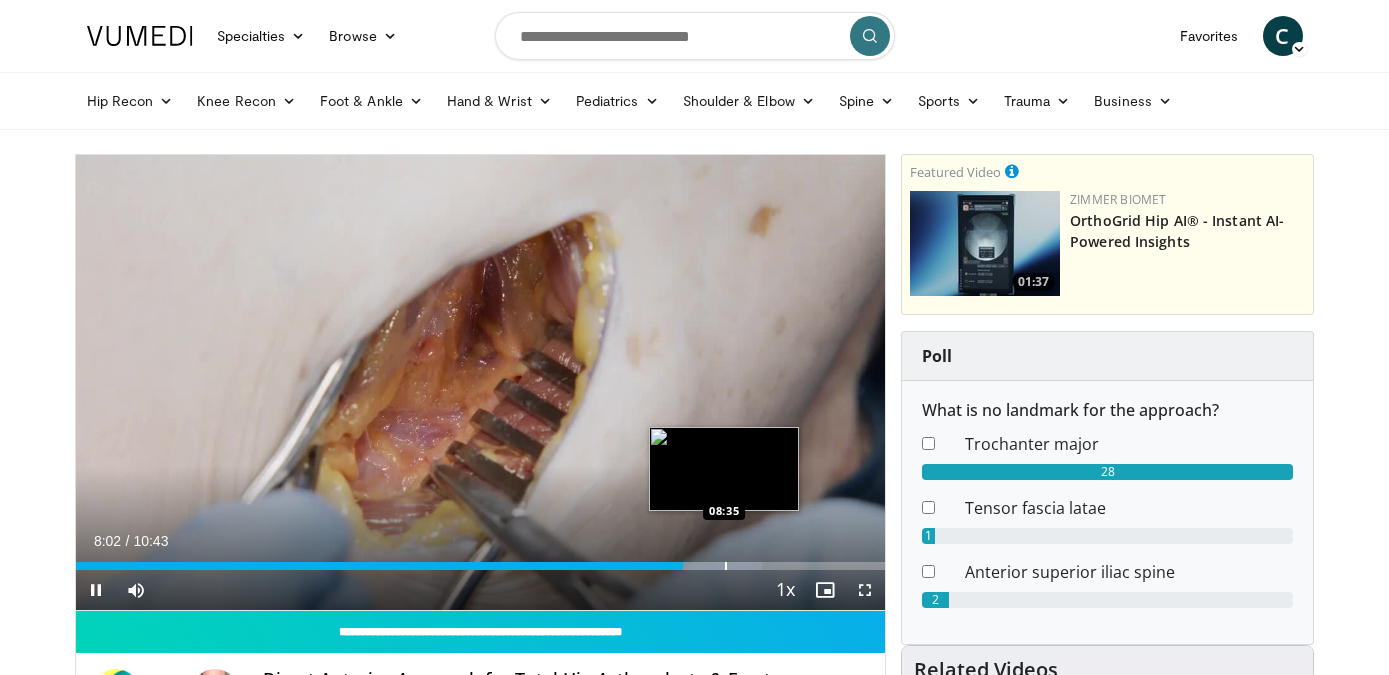 click at bounding box center (726, 566) 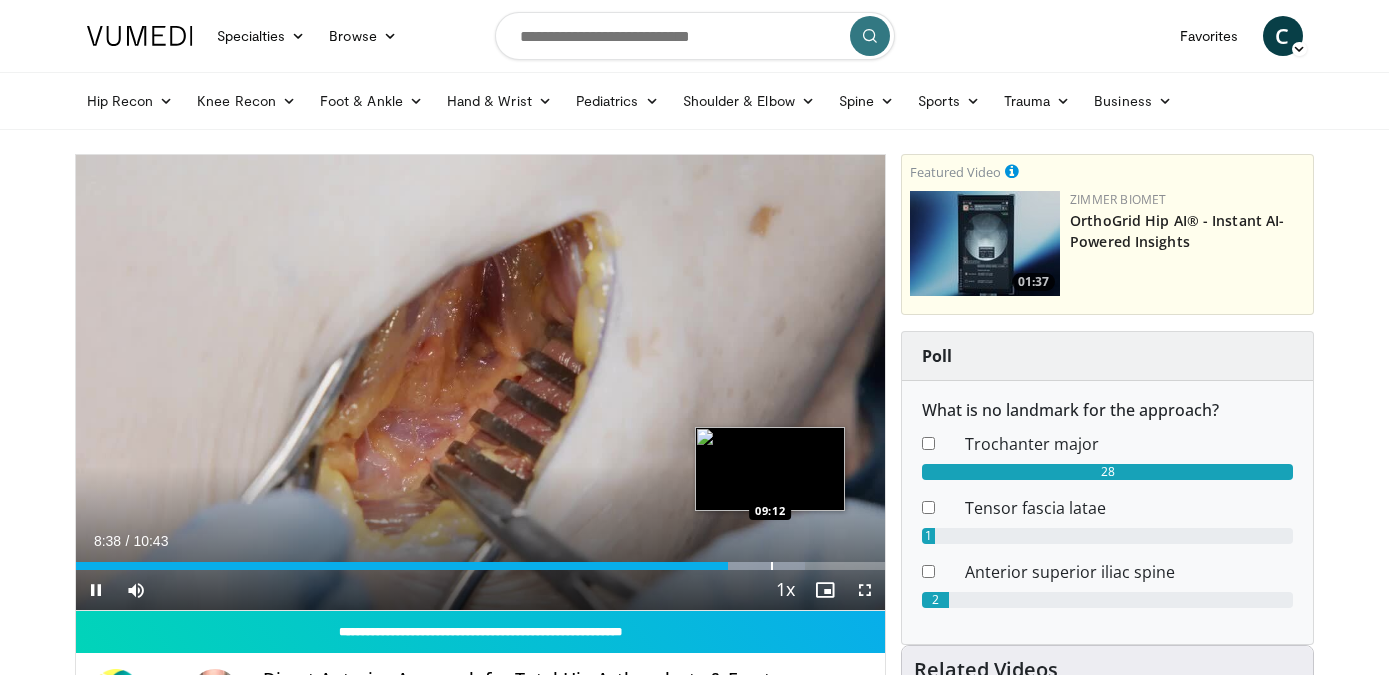 click at bounding box center [772, 566] 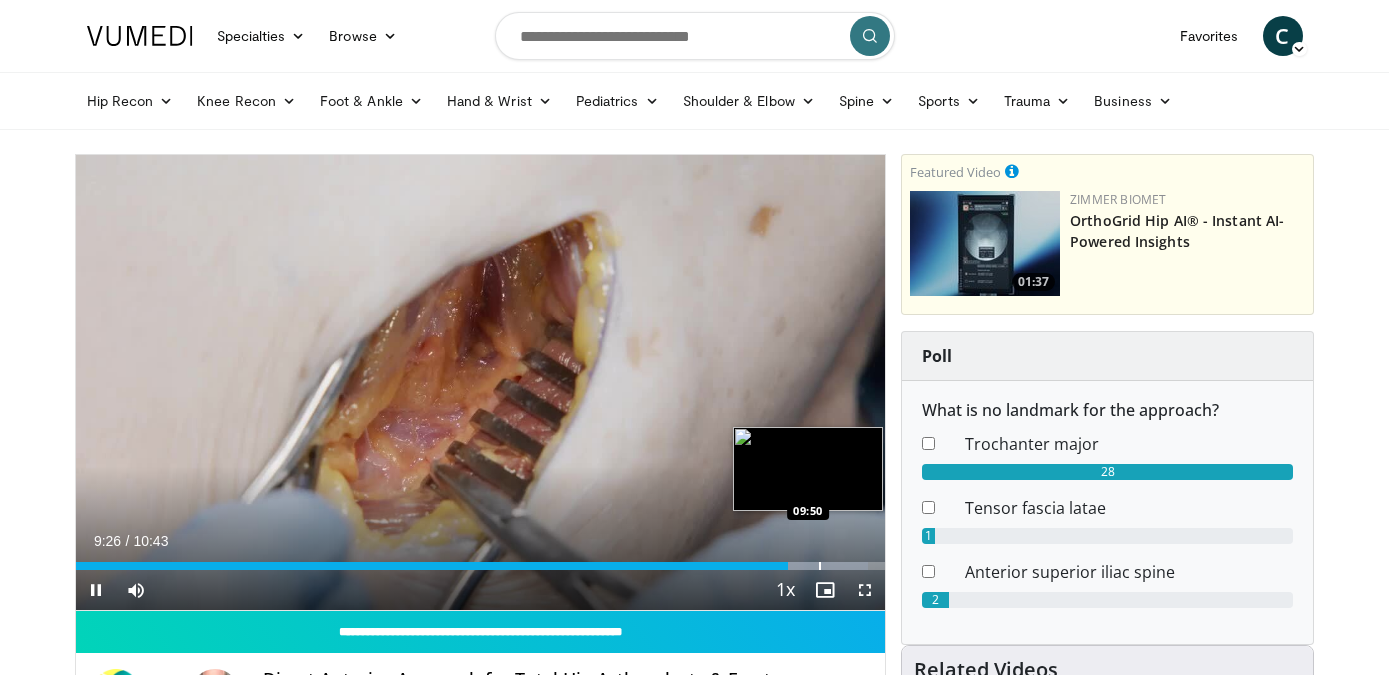 click at bounding box center (820, 566) 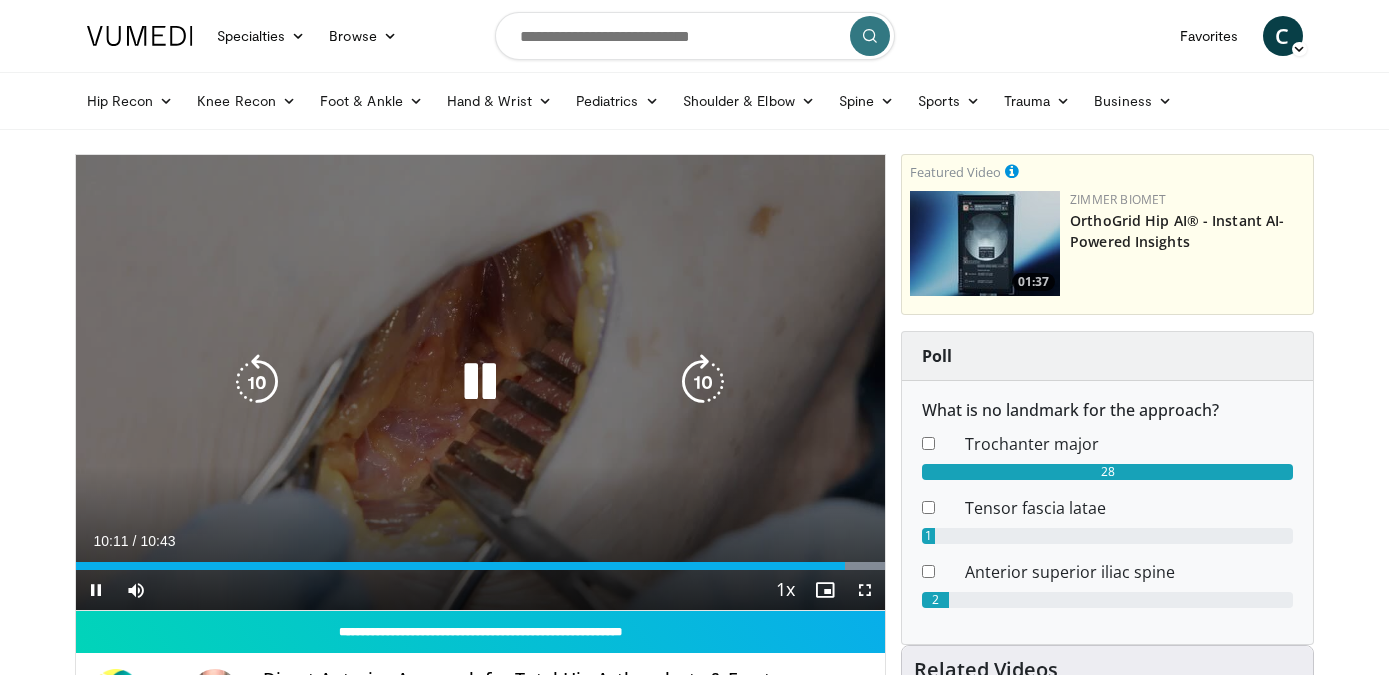 click at bounding box center (480, 382) 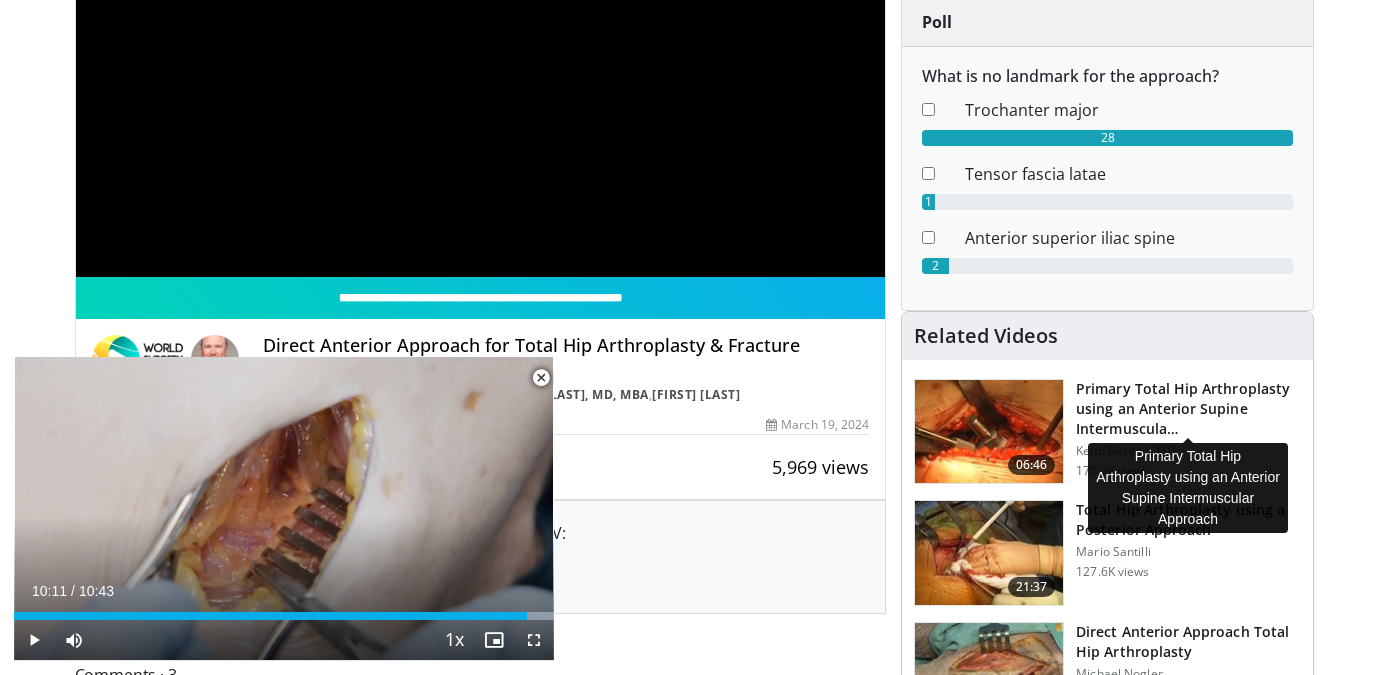 scroll, scrollTop: 340, scrollLeft: 0, axis: vertical 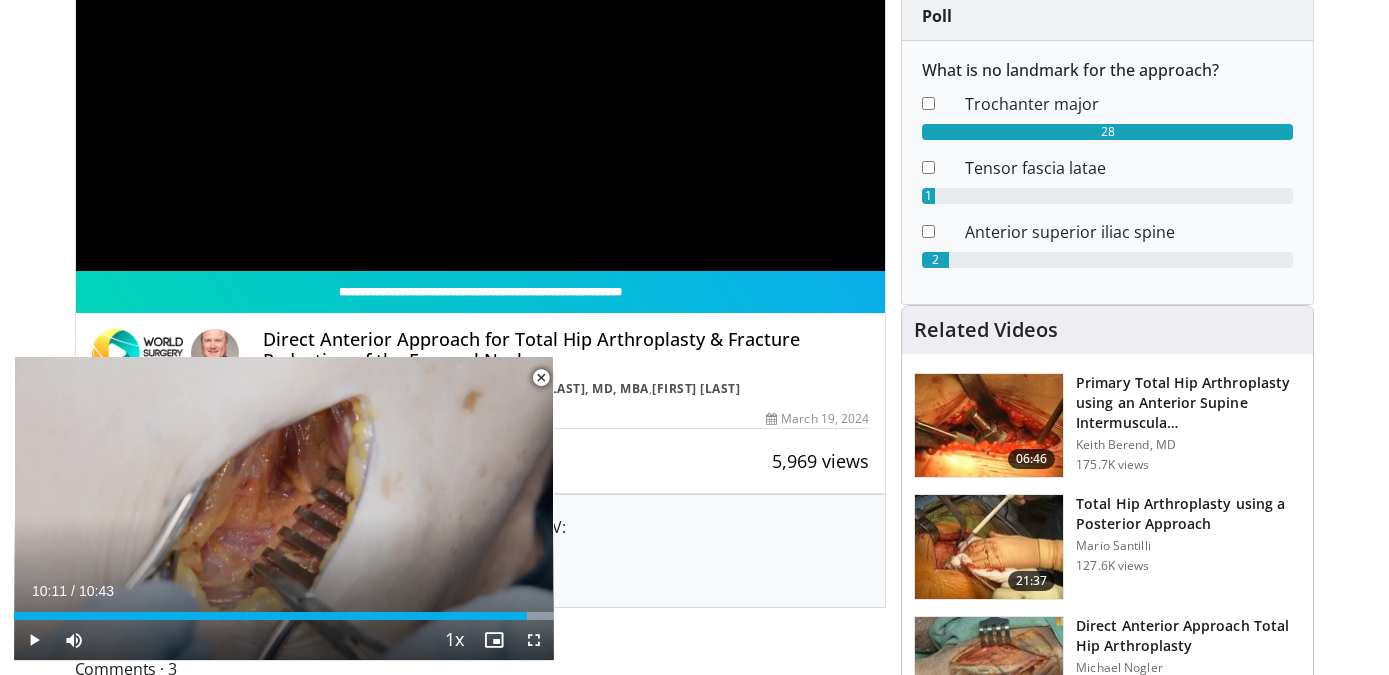 click on "Direct Anterior Approach for Total Hip Arthroplasty & Fracture Reduction of the Femoral Neck" at bounding box center (566, 350) 